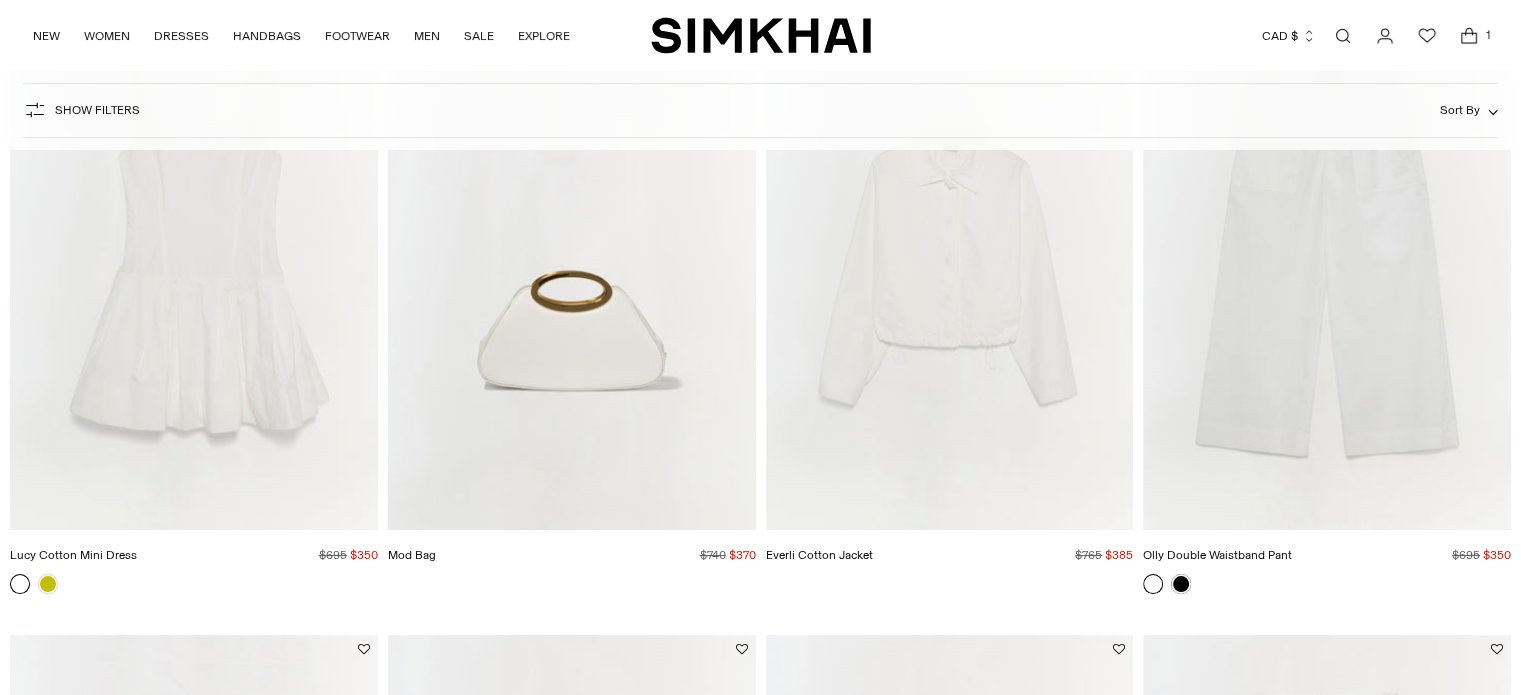 scroll, scrollTop: 100, scrollLeft: 0, axis: vertical 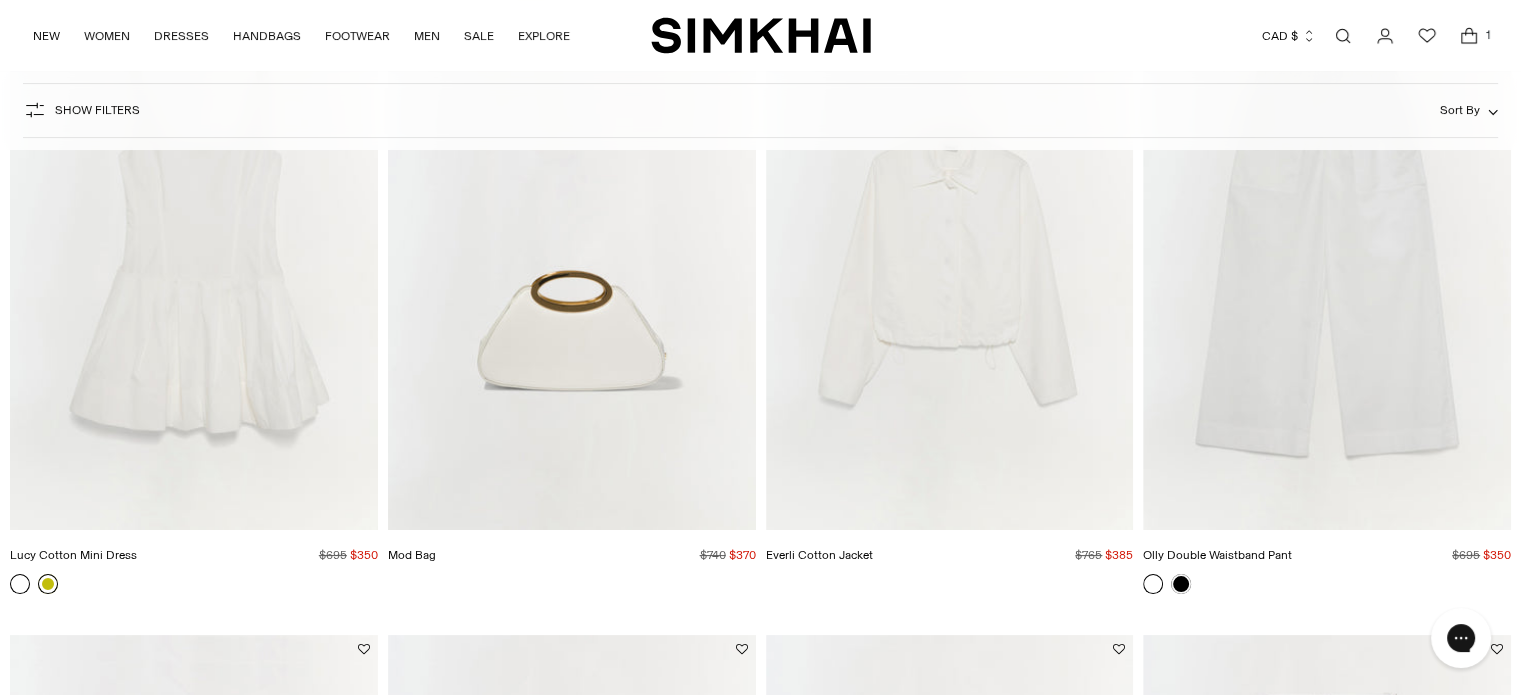 click at bounding box center (48, 584) 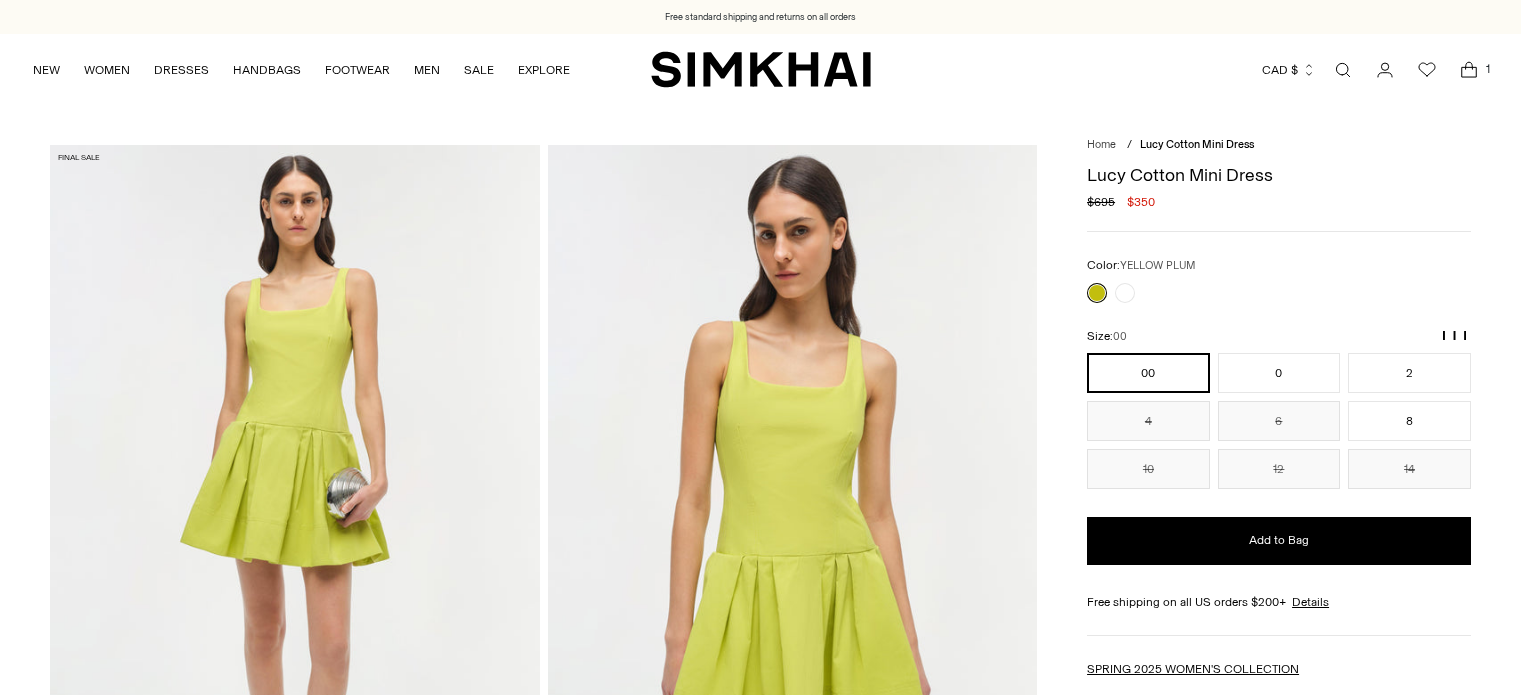 scroll, scrollTop: 0, scrollLeft: 0, axis: both 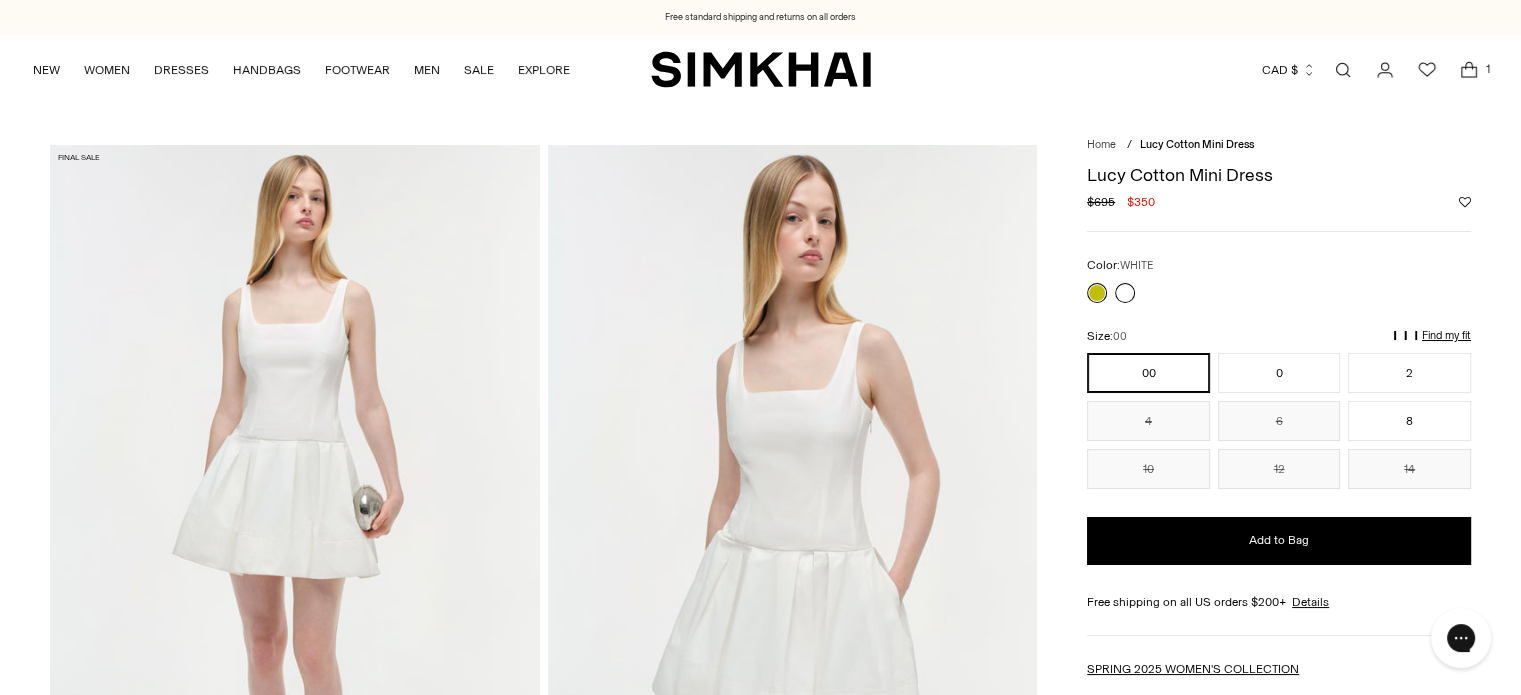 click at bounding box center [1125, 293] 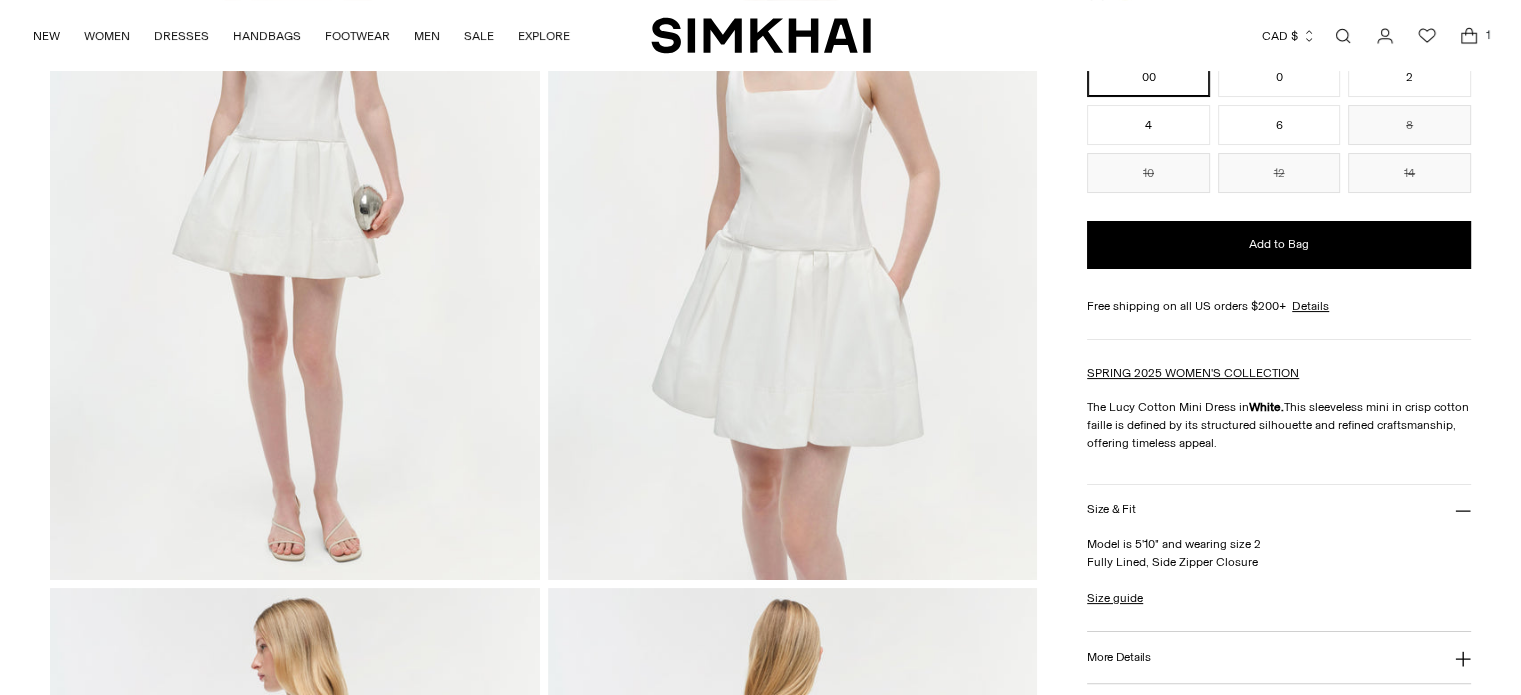 scroll, scrollTop: 401, scrollLeft: 0, axis: vertical 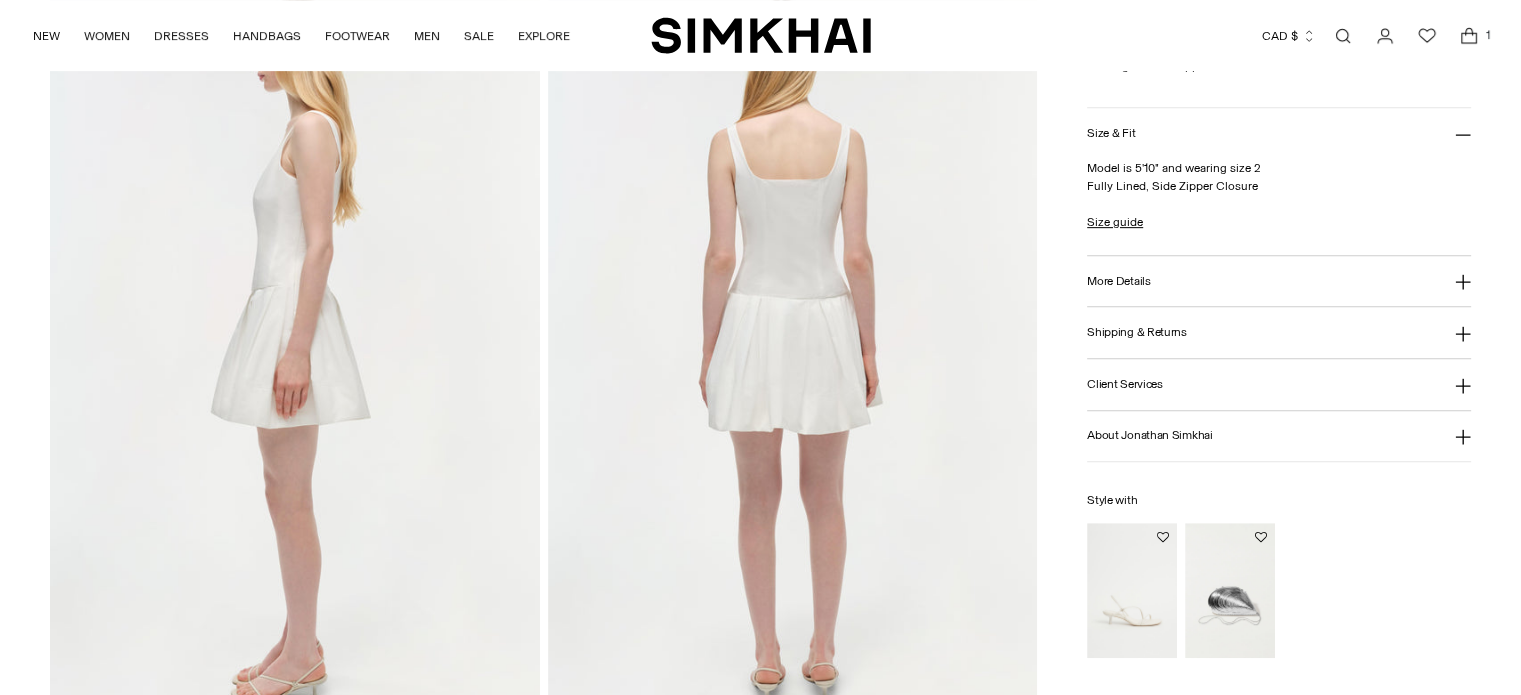 click at bounding box center [294, 355] 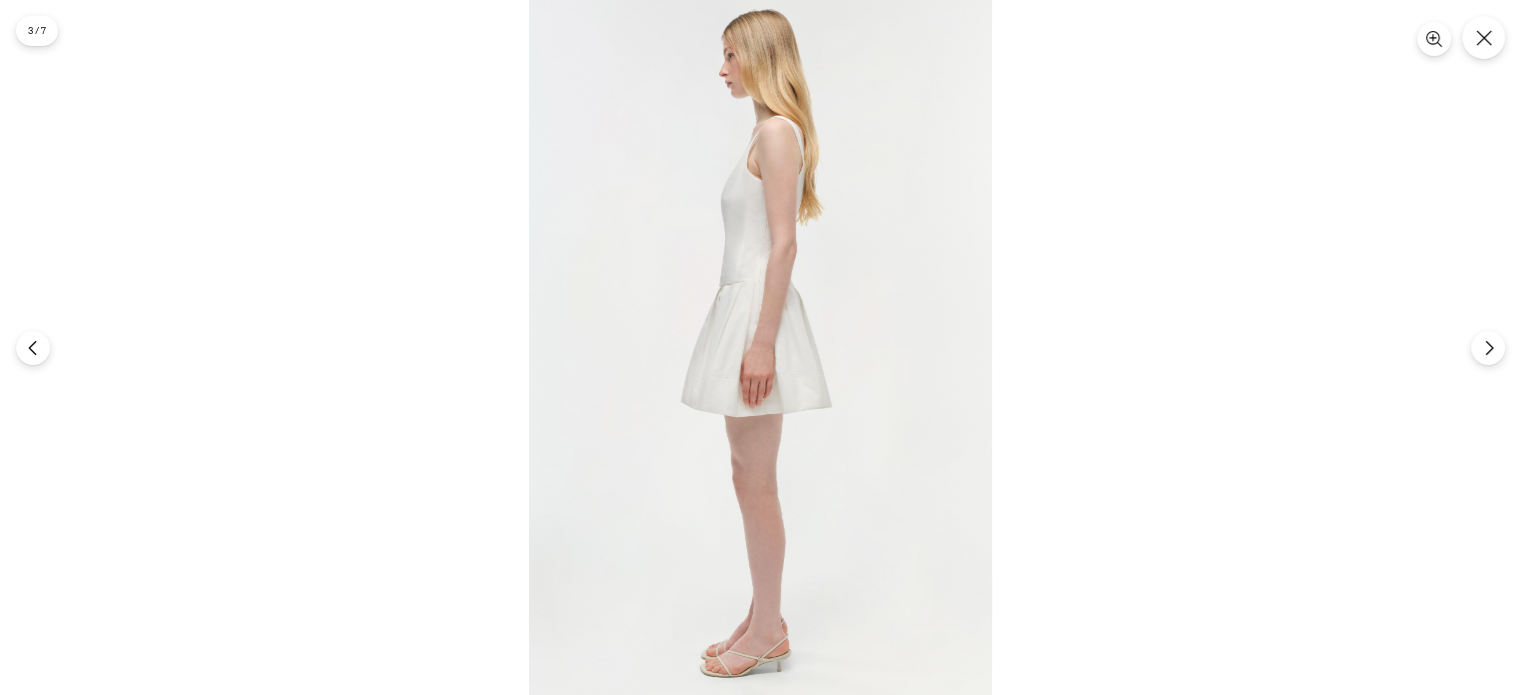 click at bounding box center (760, 347) 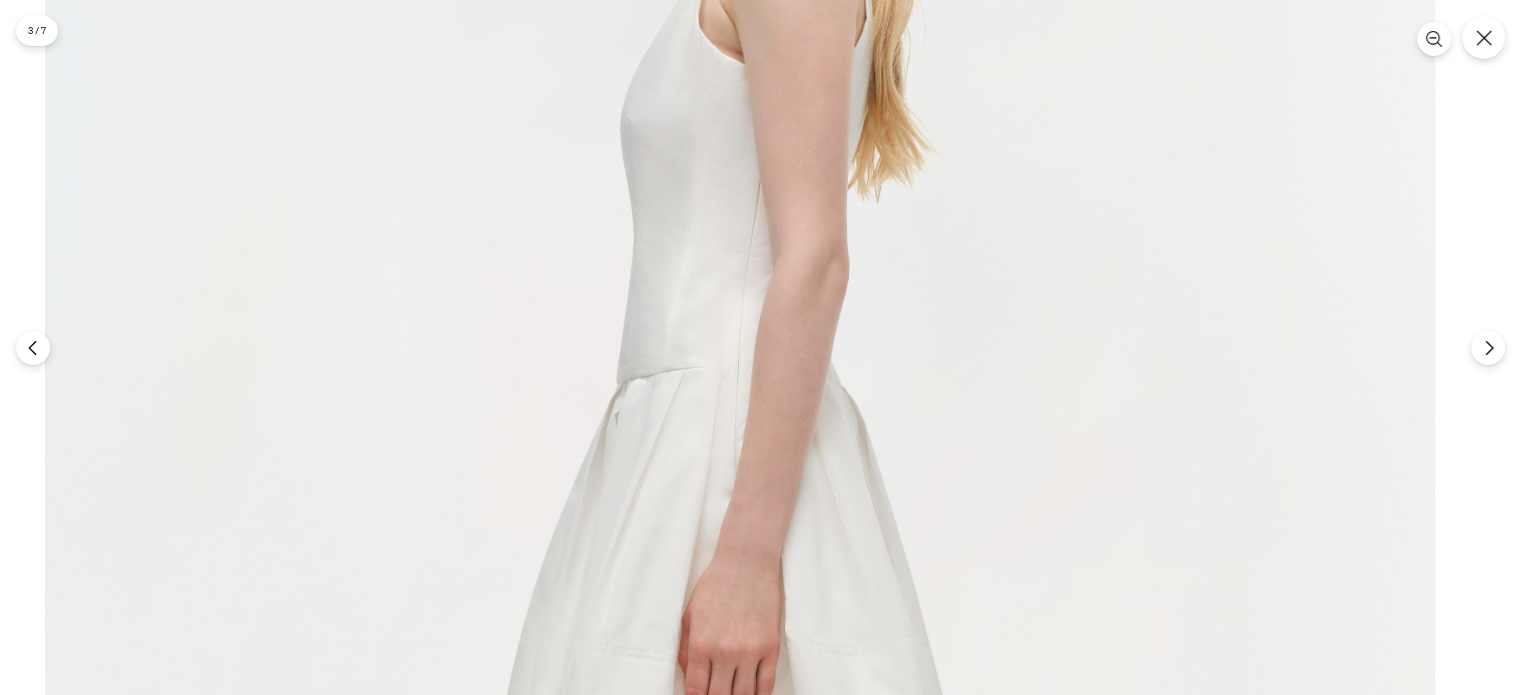 click at bounding box center (740, 565) 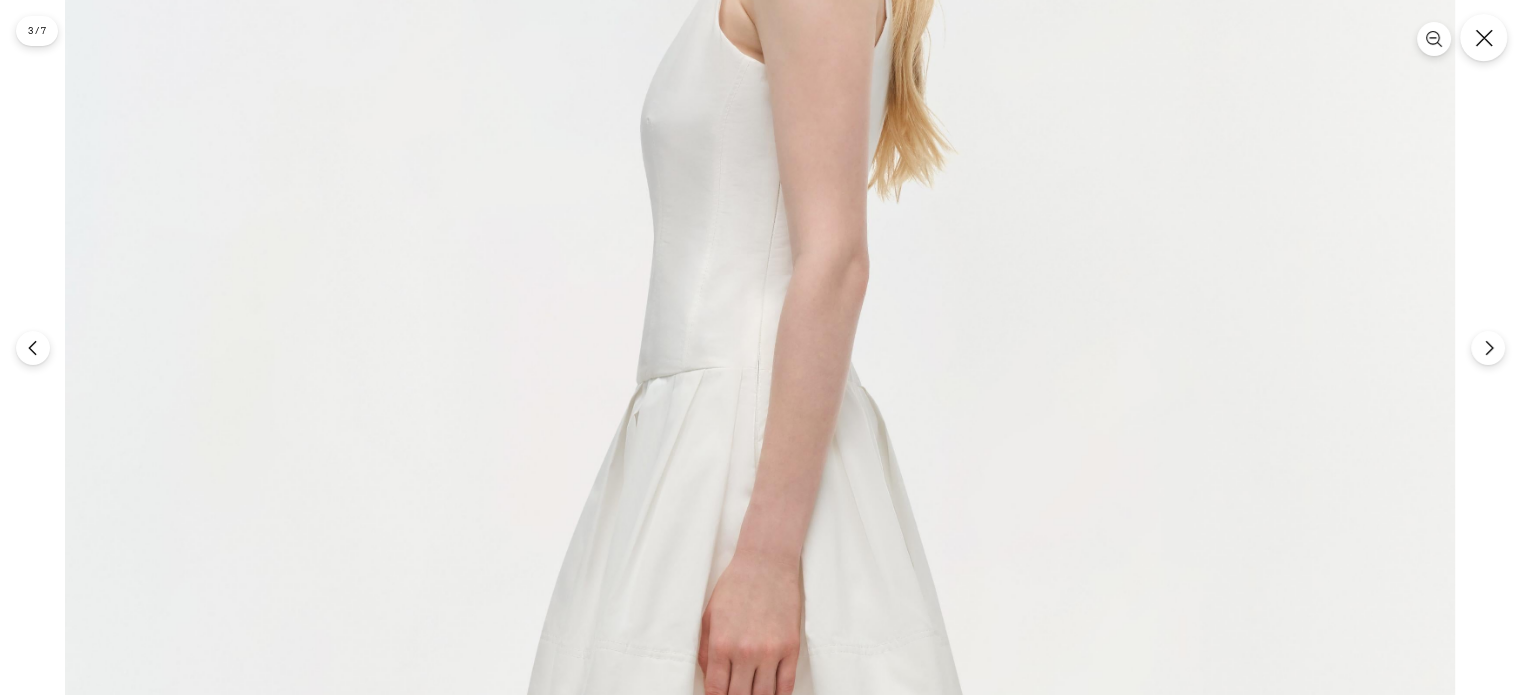 click at bounding box center [1483, 37] 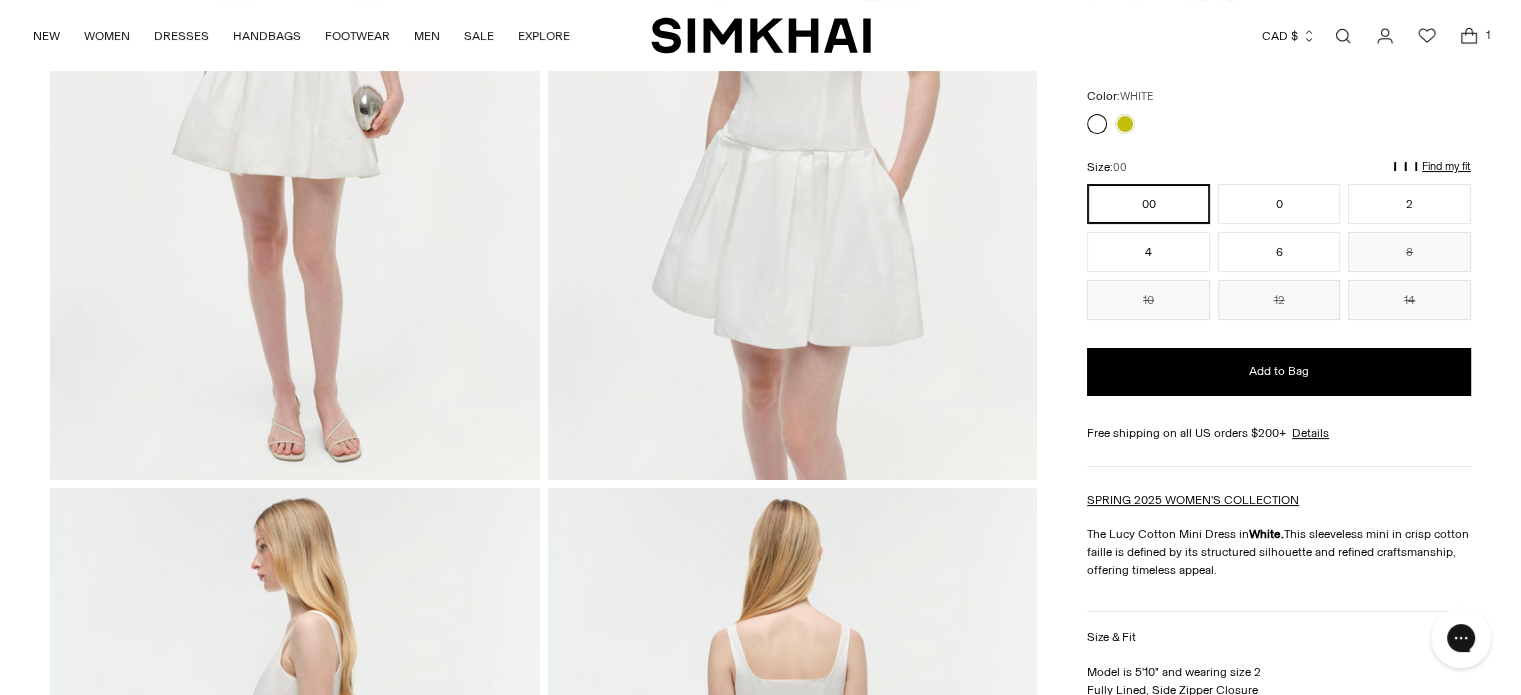 scroll, scrollTop: 200, scrollLeft: 0, axis: vertical 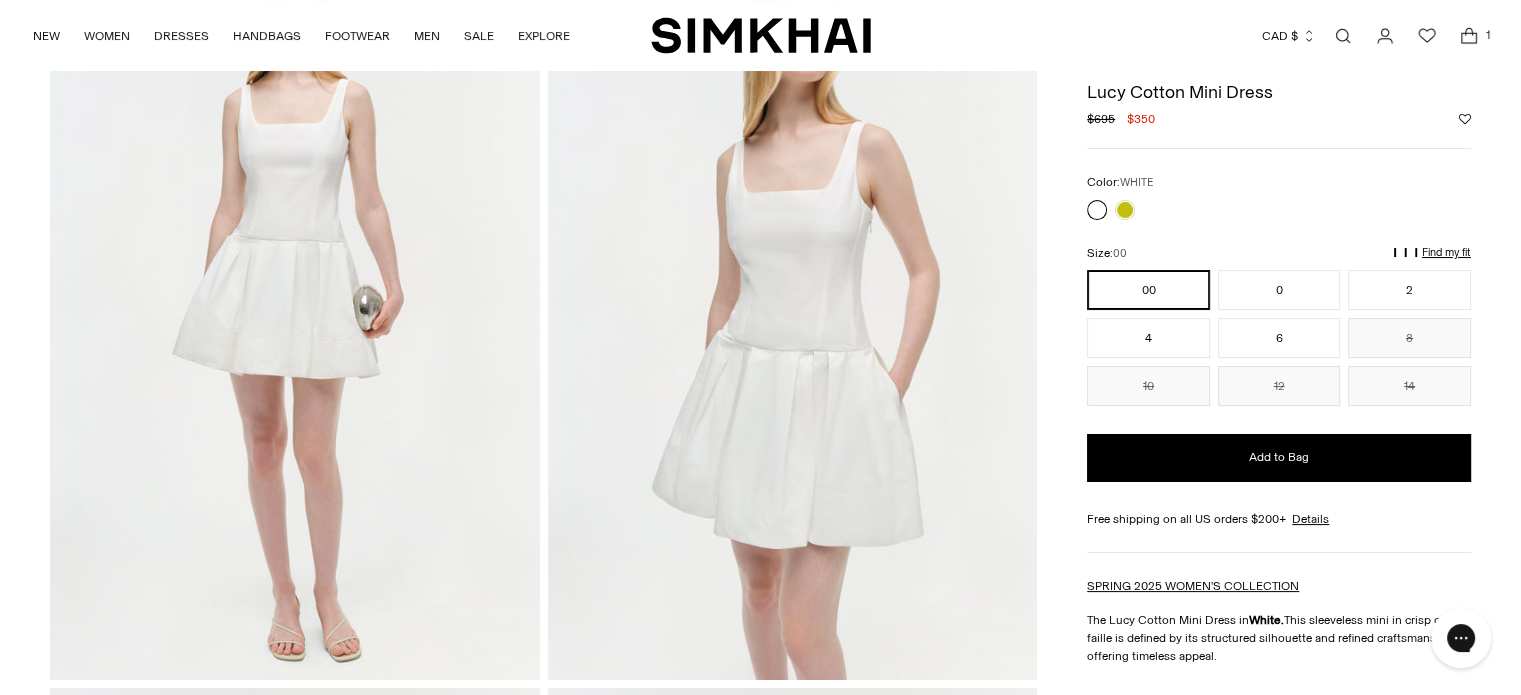 click at bounding box center [294, 312] 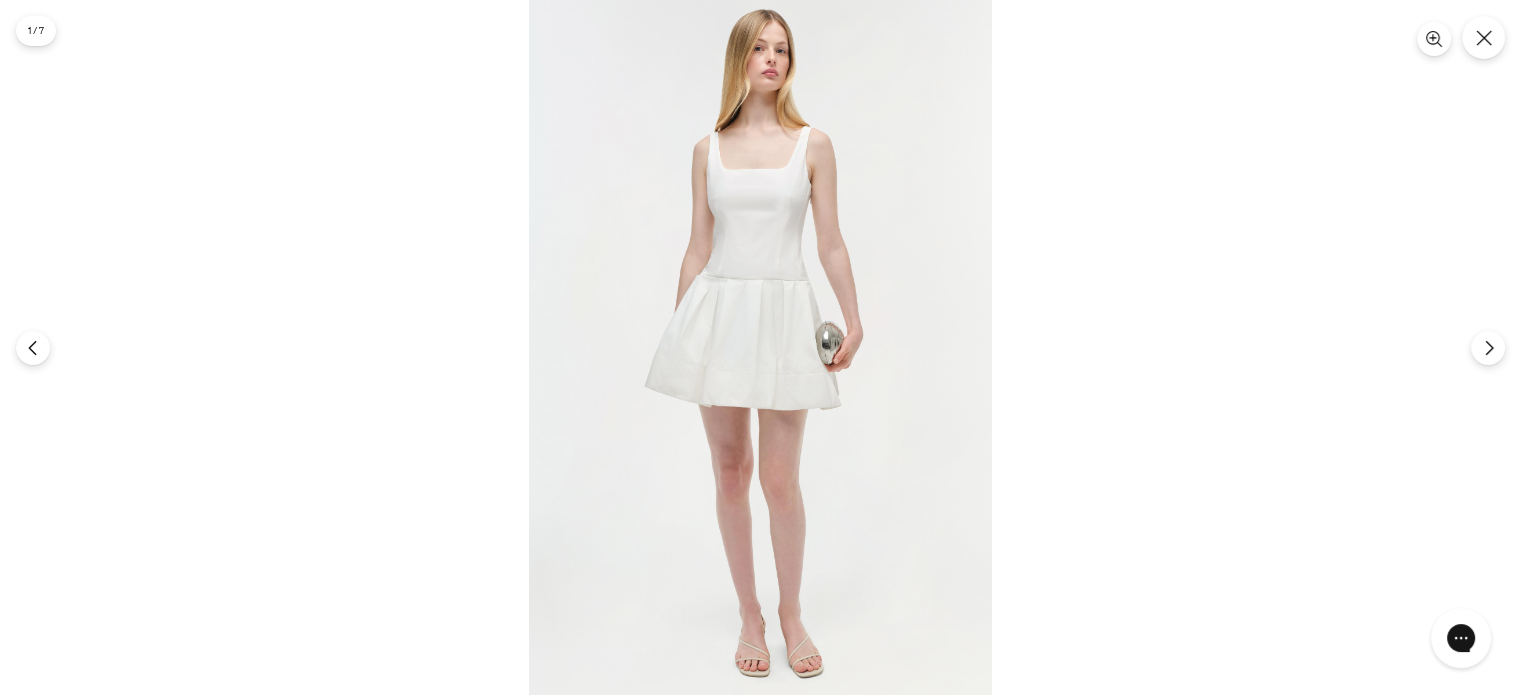 click at bounding box center (760, 347) 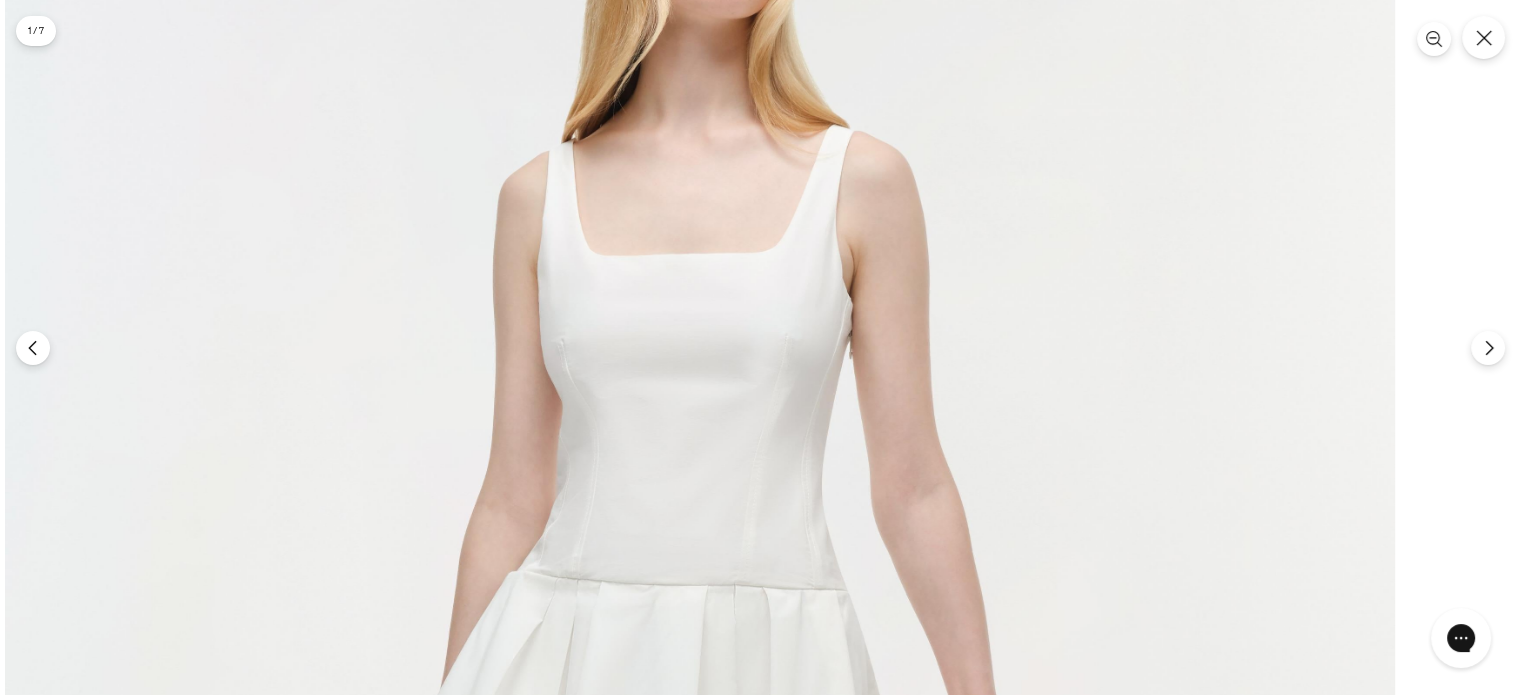 click on "Free standard shipping and returns on all orders
Free standard shipping and returns on all orders
Skip to content
NEW
WOMEN
New Arrivals
Best Sellers
Shop All
Signature
Exclusives
Sale" at bounding box center [760, 2259] 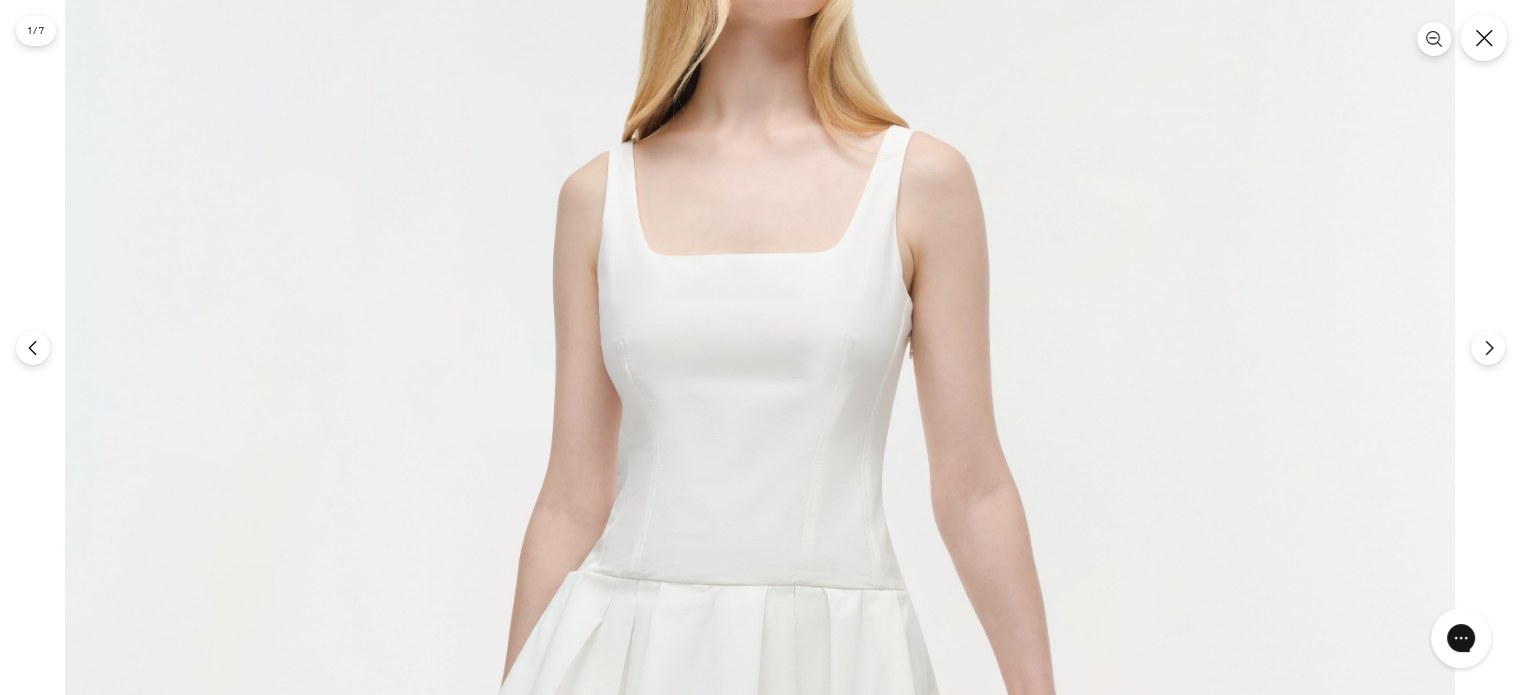 click at bounding box center [1483, 37] 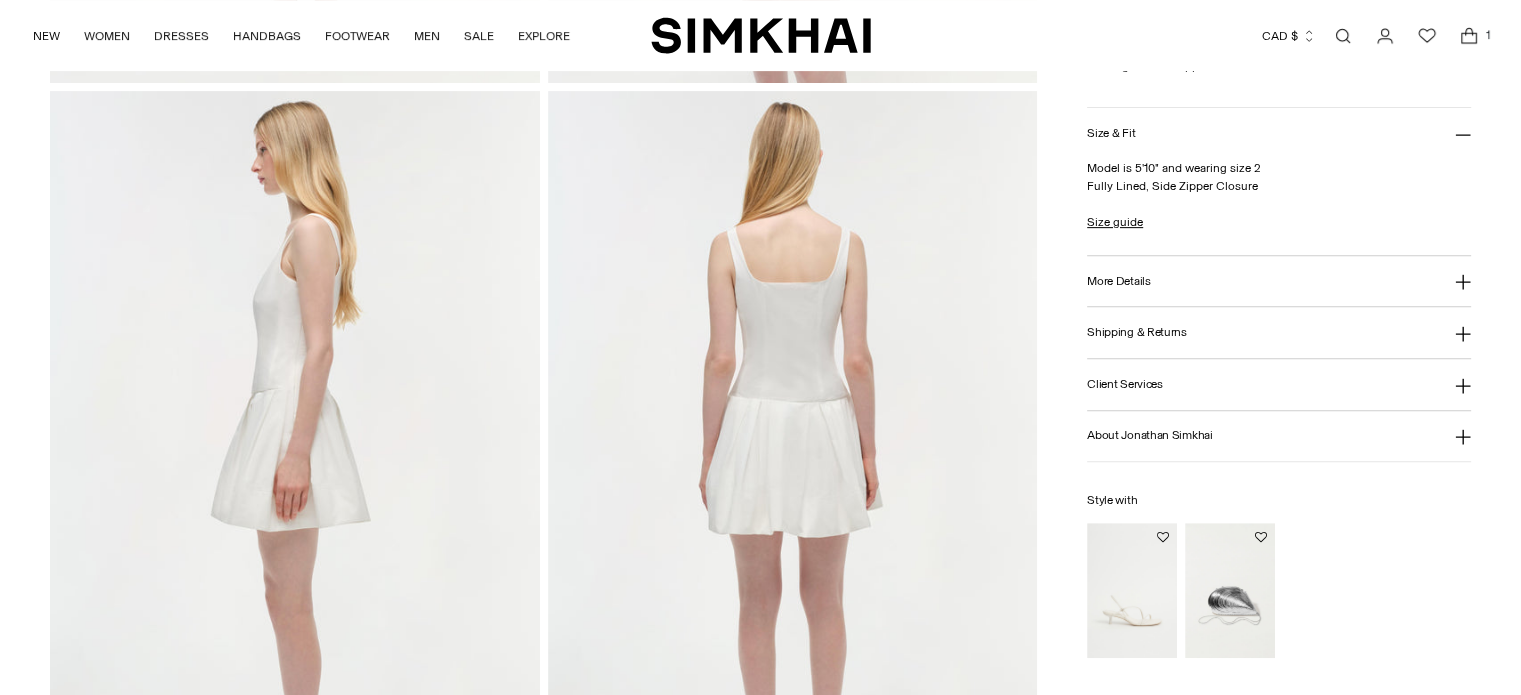 scroll, scrollTop: 800, scrollLeft: 0, axis: vertical 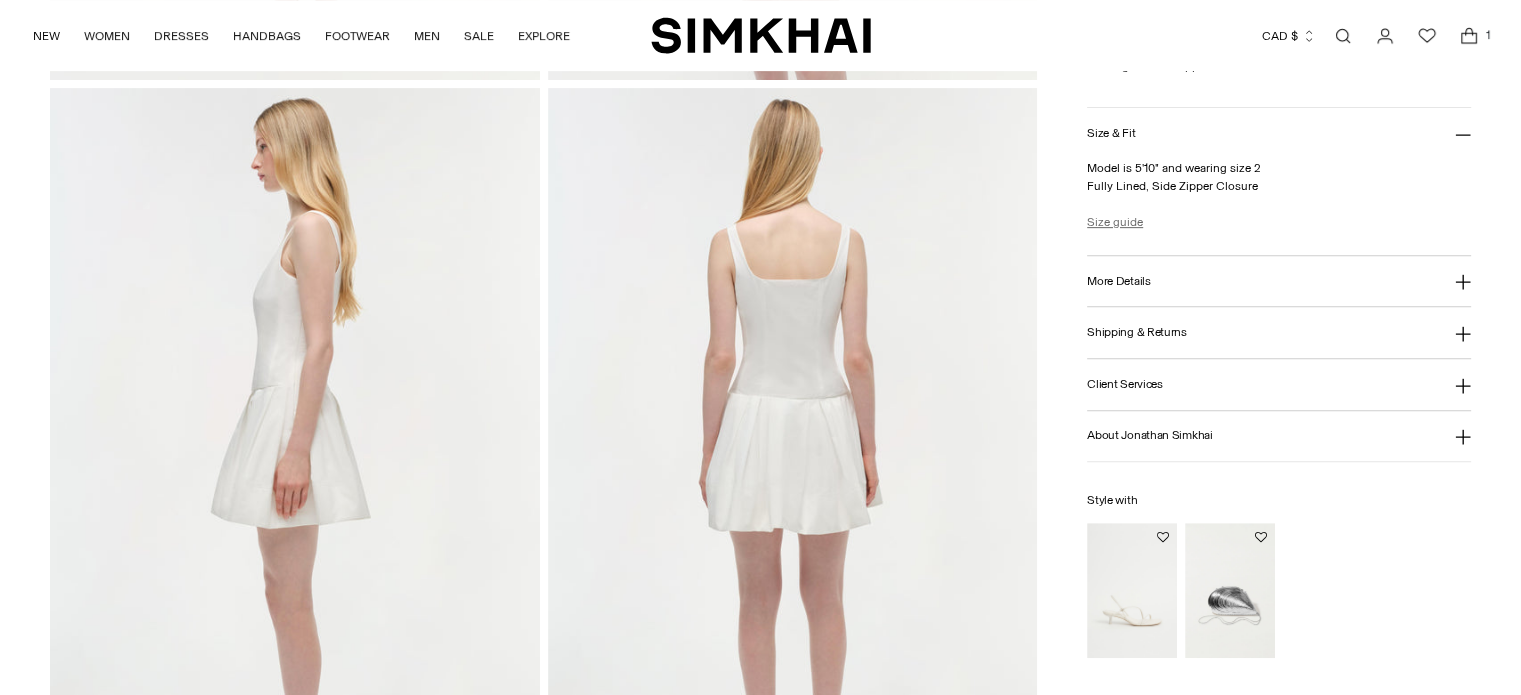 click on "Size guide" at bounding box center [1115, 222] 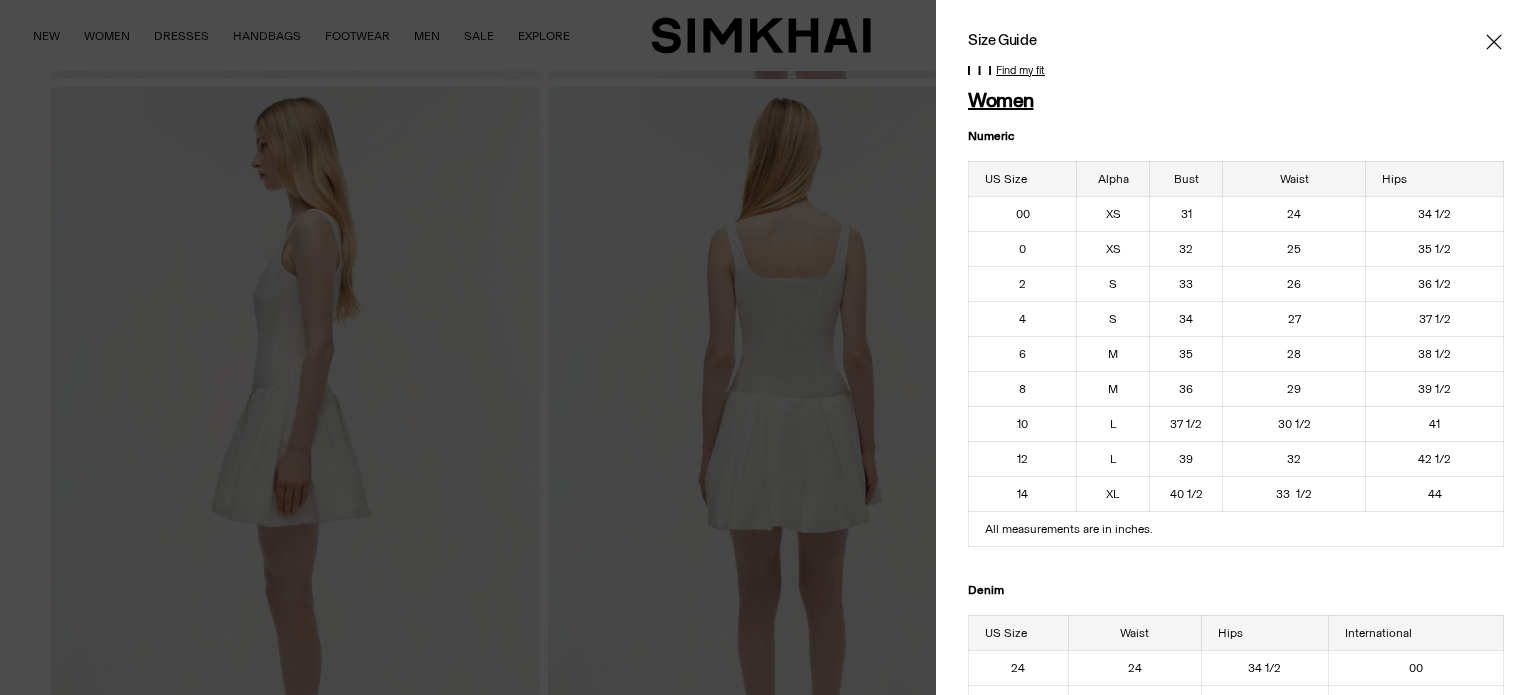 click 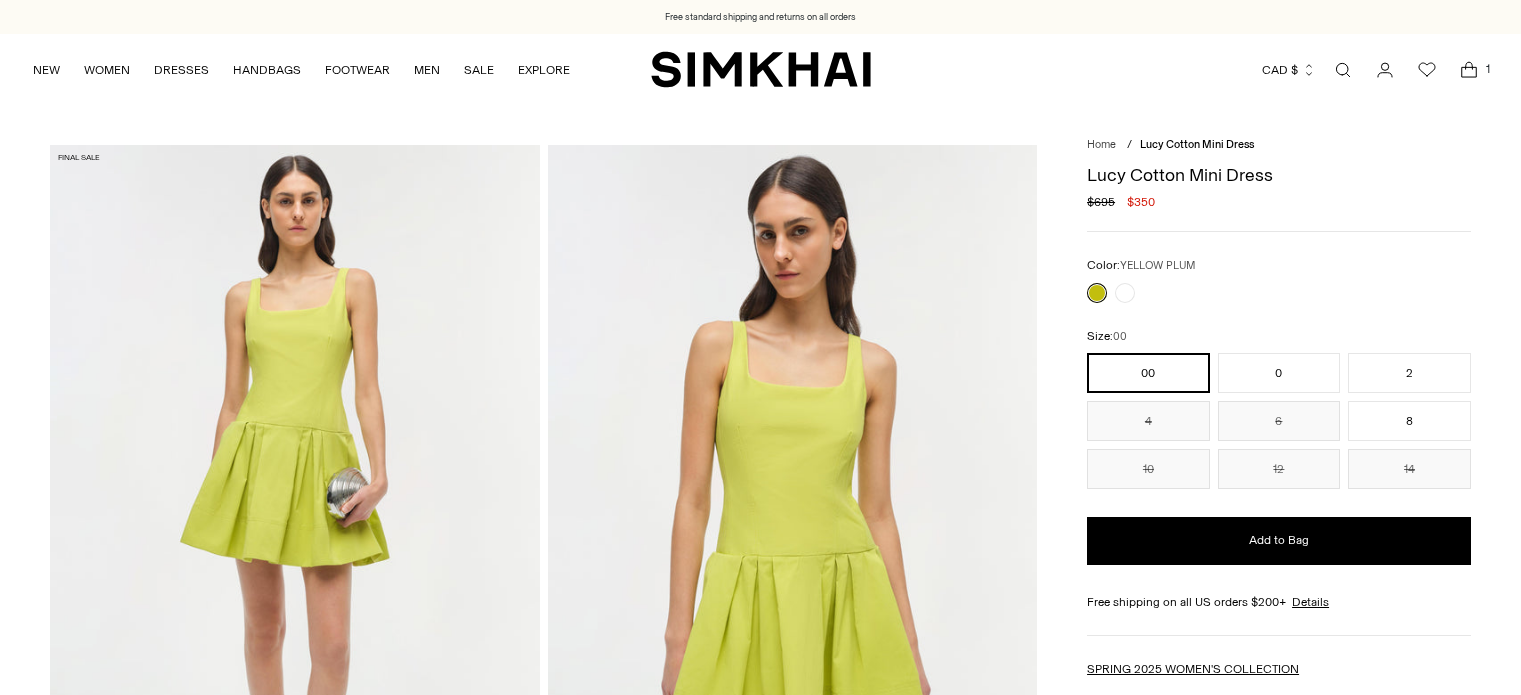 scroll, scrollTop: 0, scrollLeft: 0, axis: both 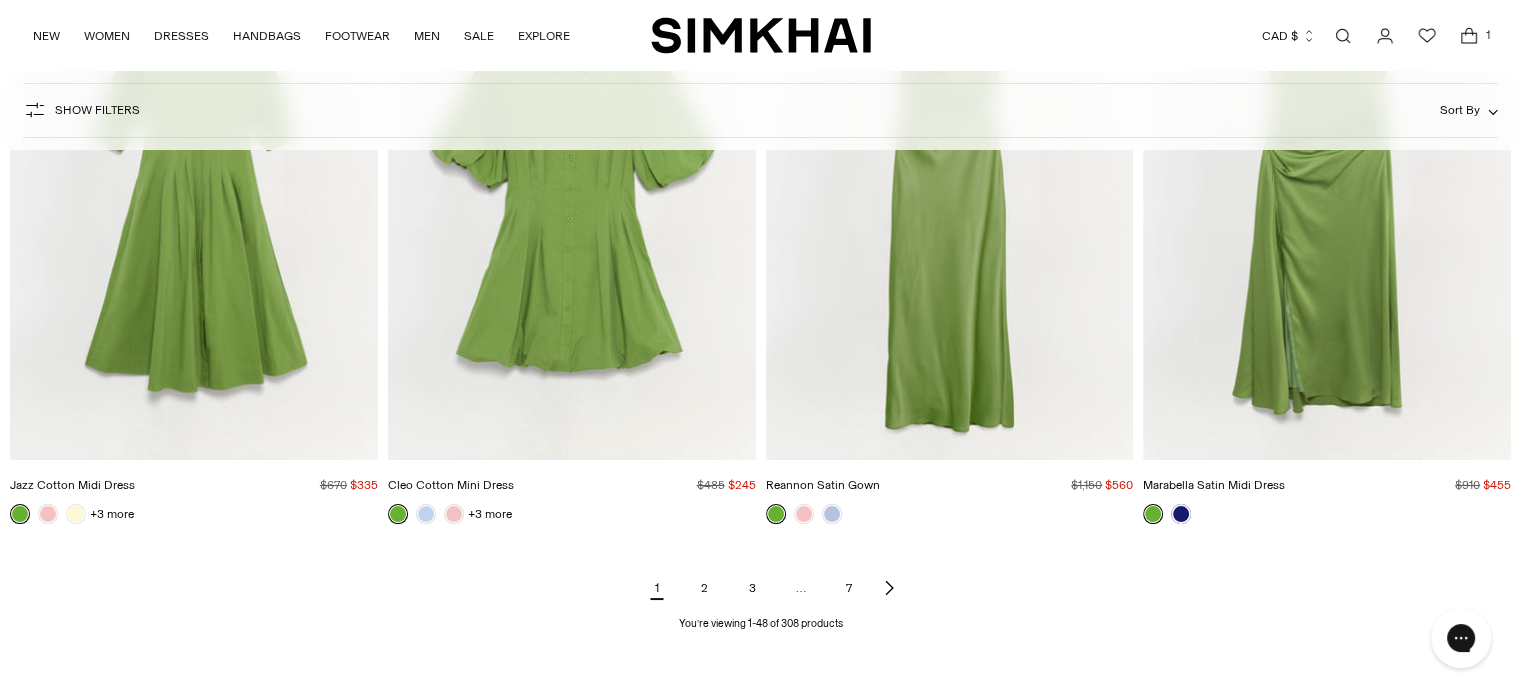 click on "2" at bounding box center (705, 588) 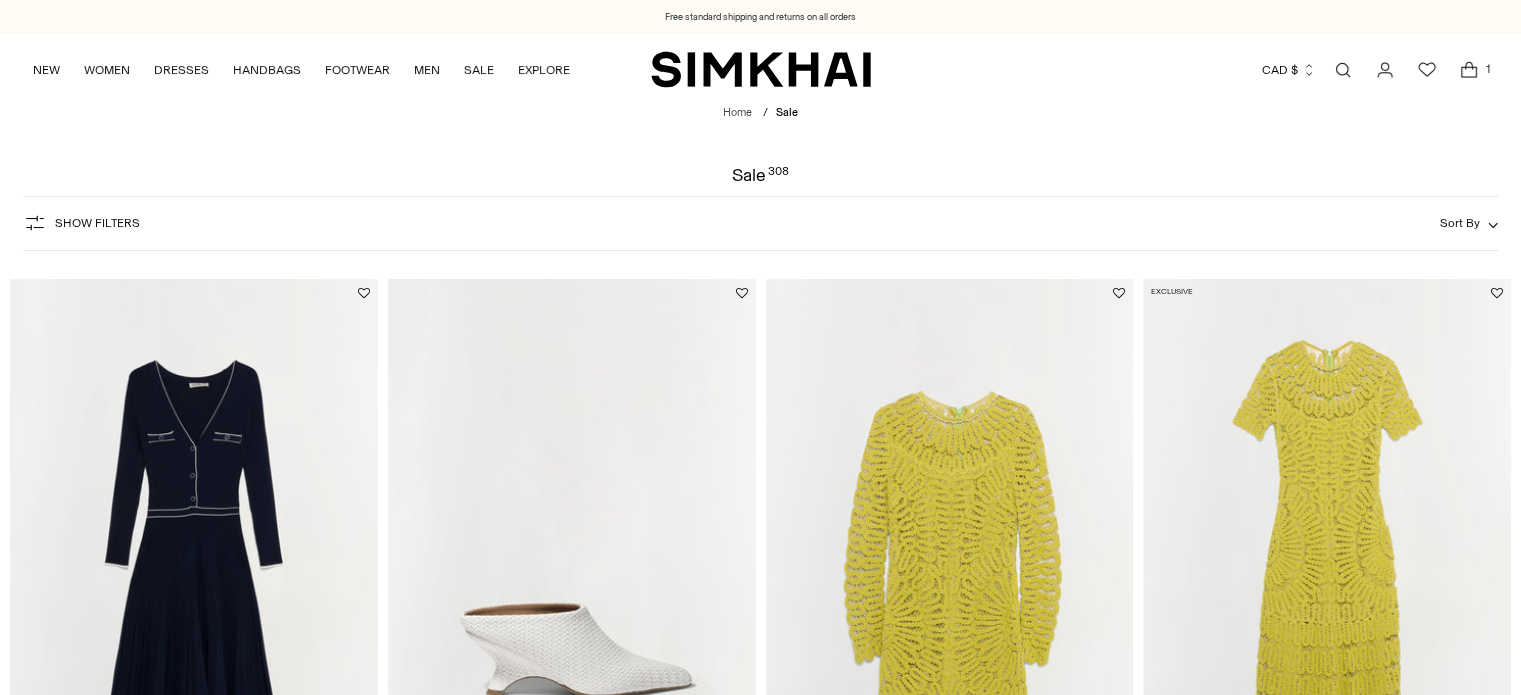 scroll, scrollTop: 397, scrollLeft: 0, axis: vertical 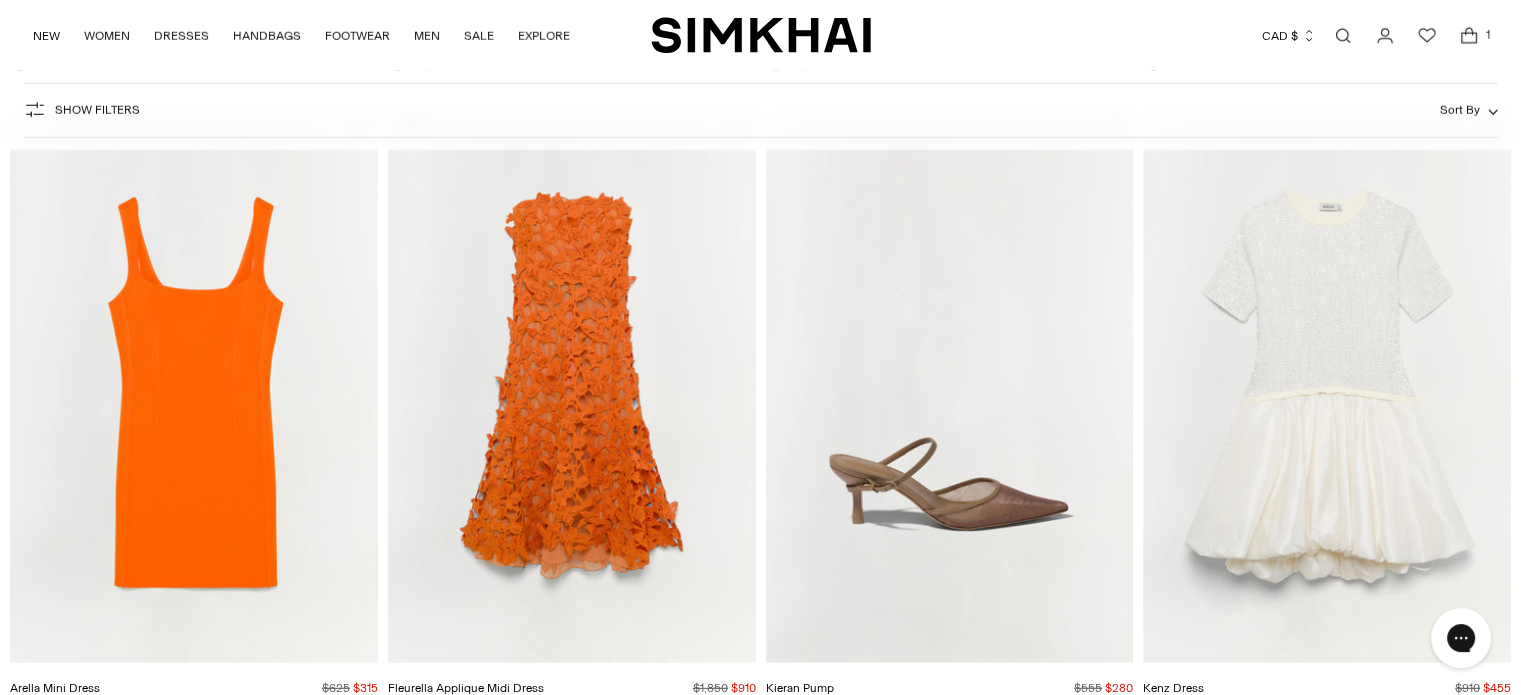 click at bounding box center [0, 0] 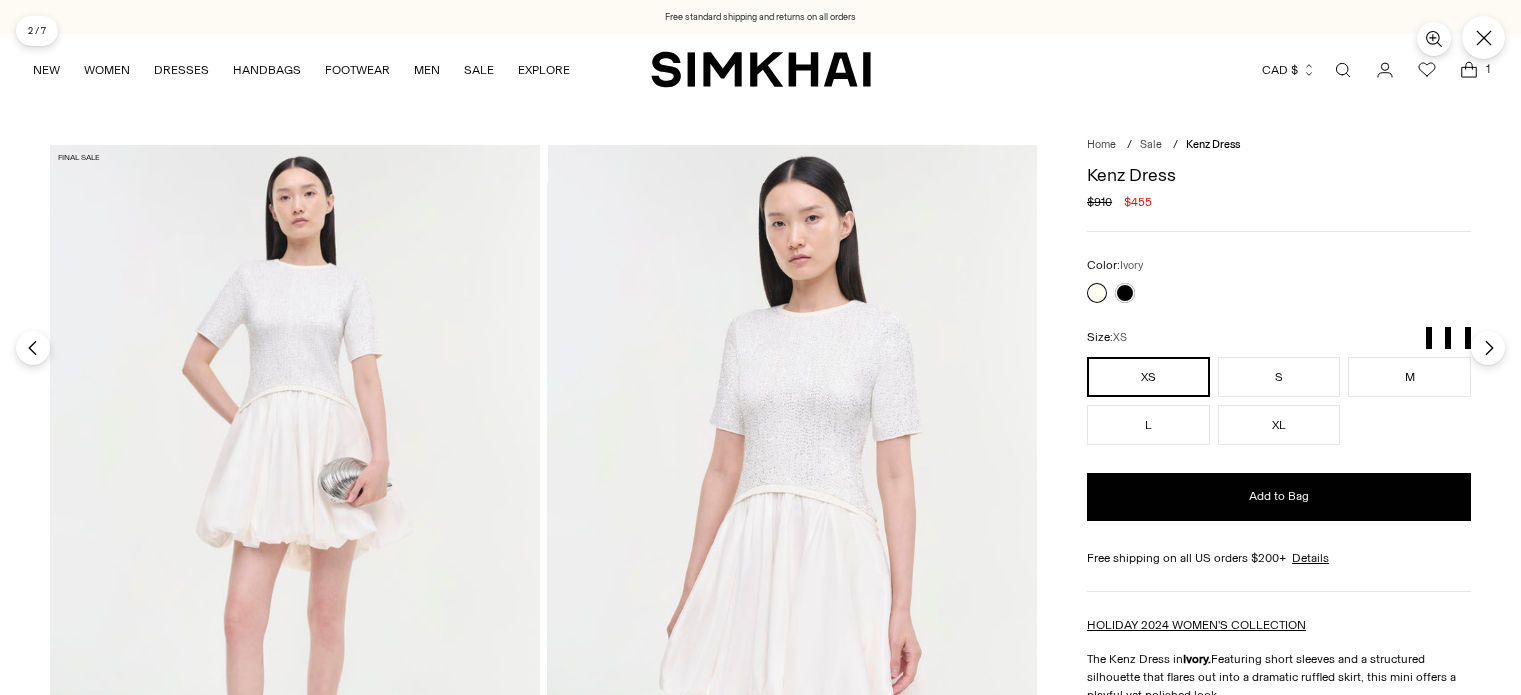 scroll, scrollTop: 0, scrollLeft: 0, axis: both 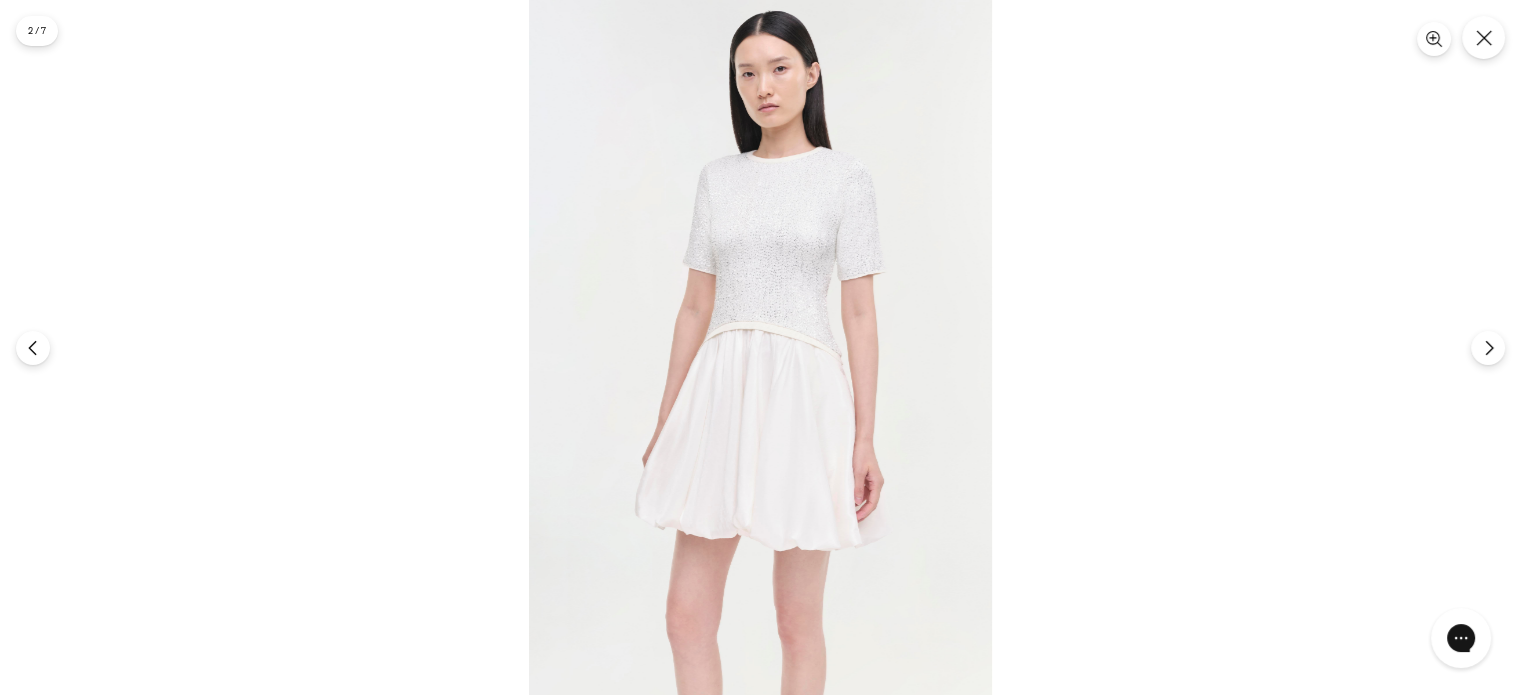 click at bounding box center [760, 347] 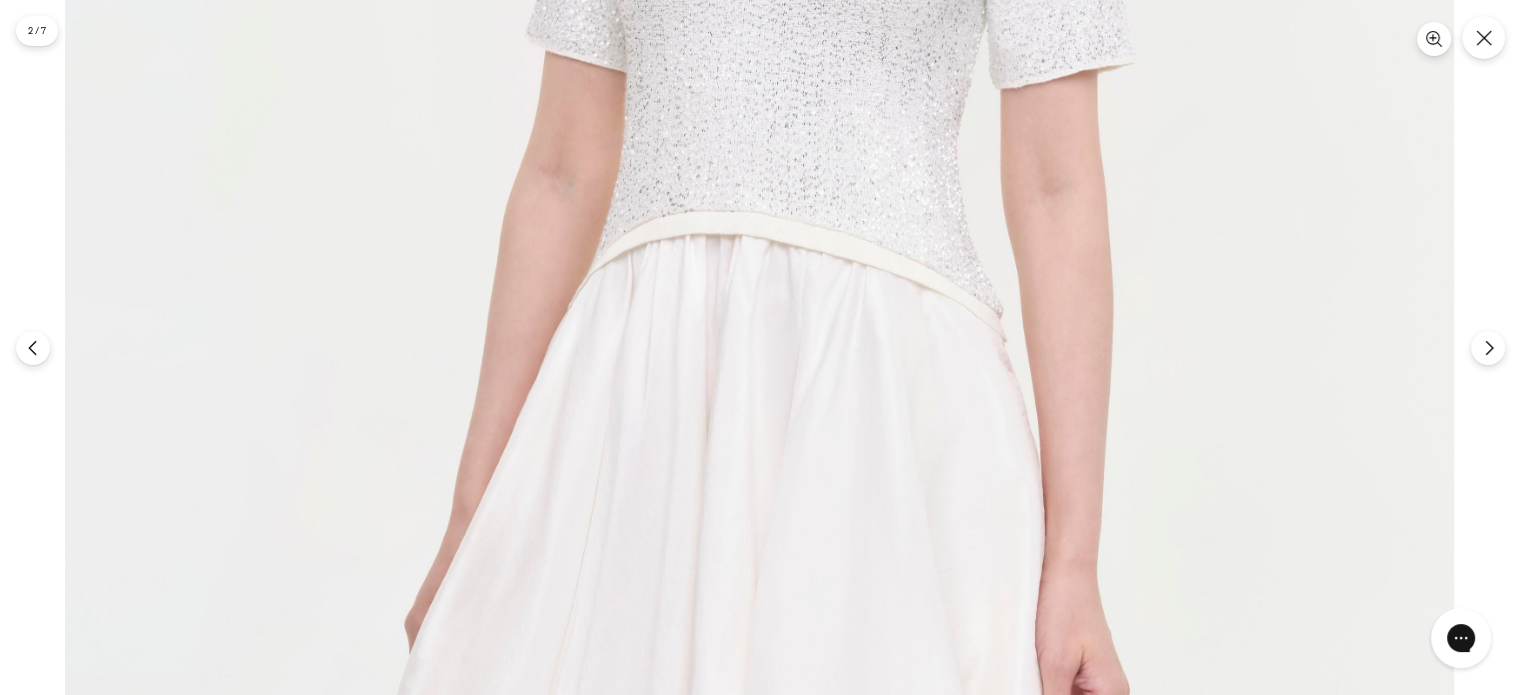 click at bounding box center (759, 289) 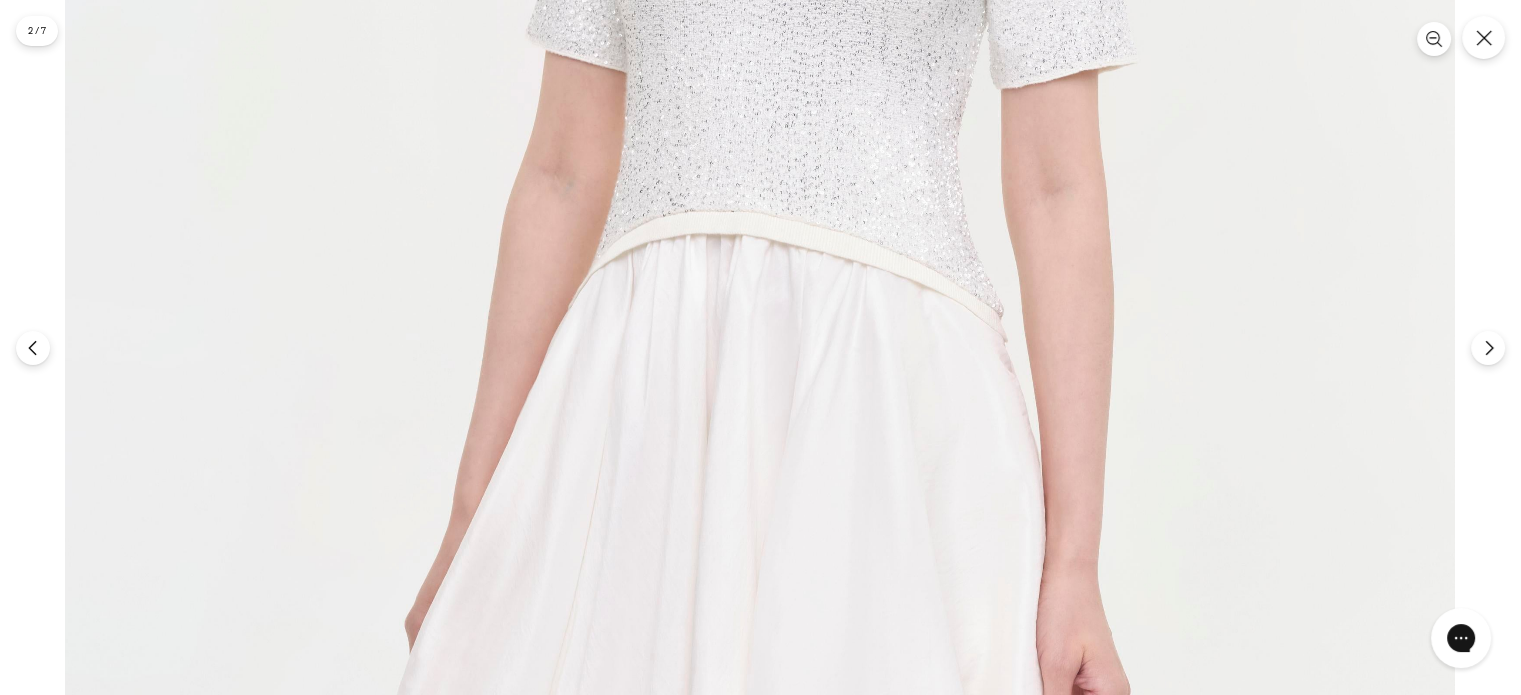 click at bounding box center [760, 289] 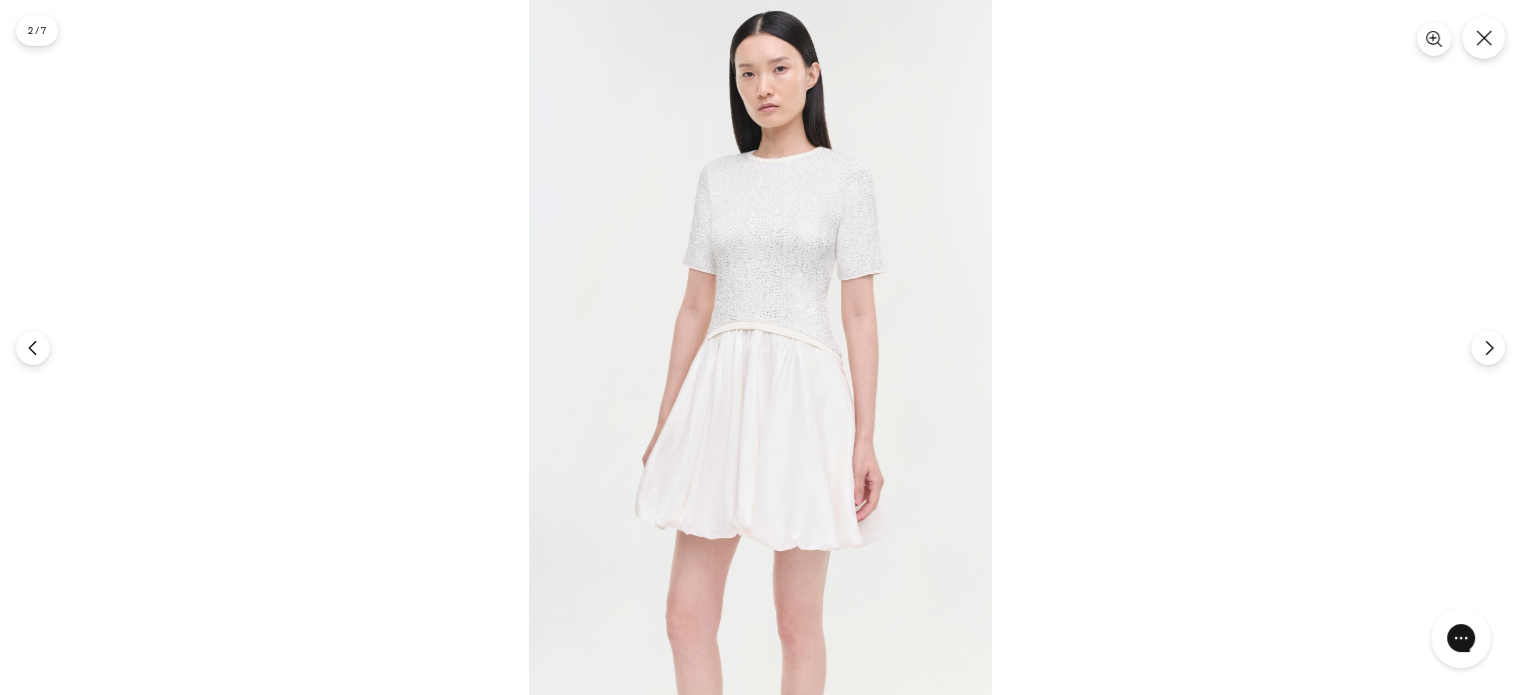 click at bounding box center (760, 347) 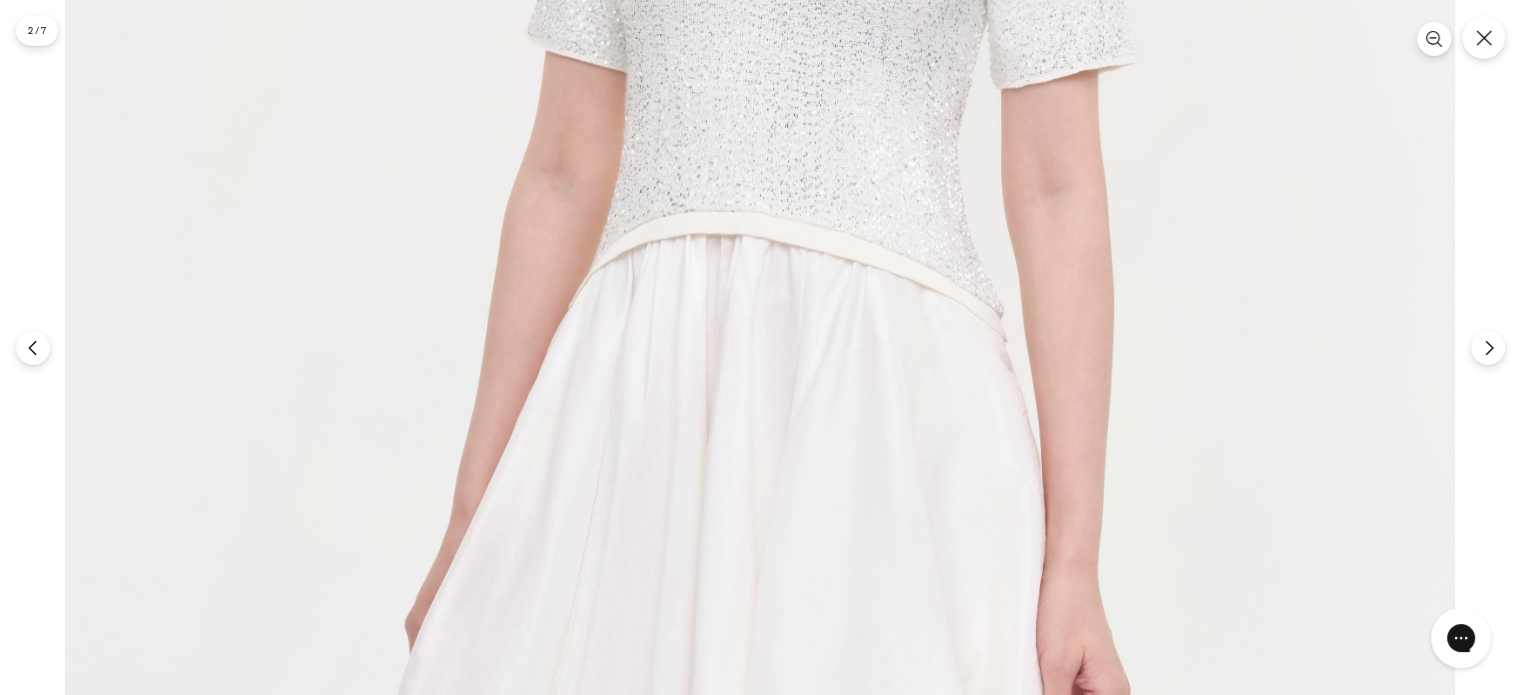 click at bounding box center [760, 289] 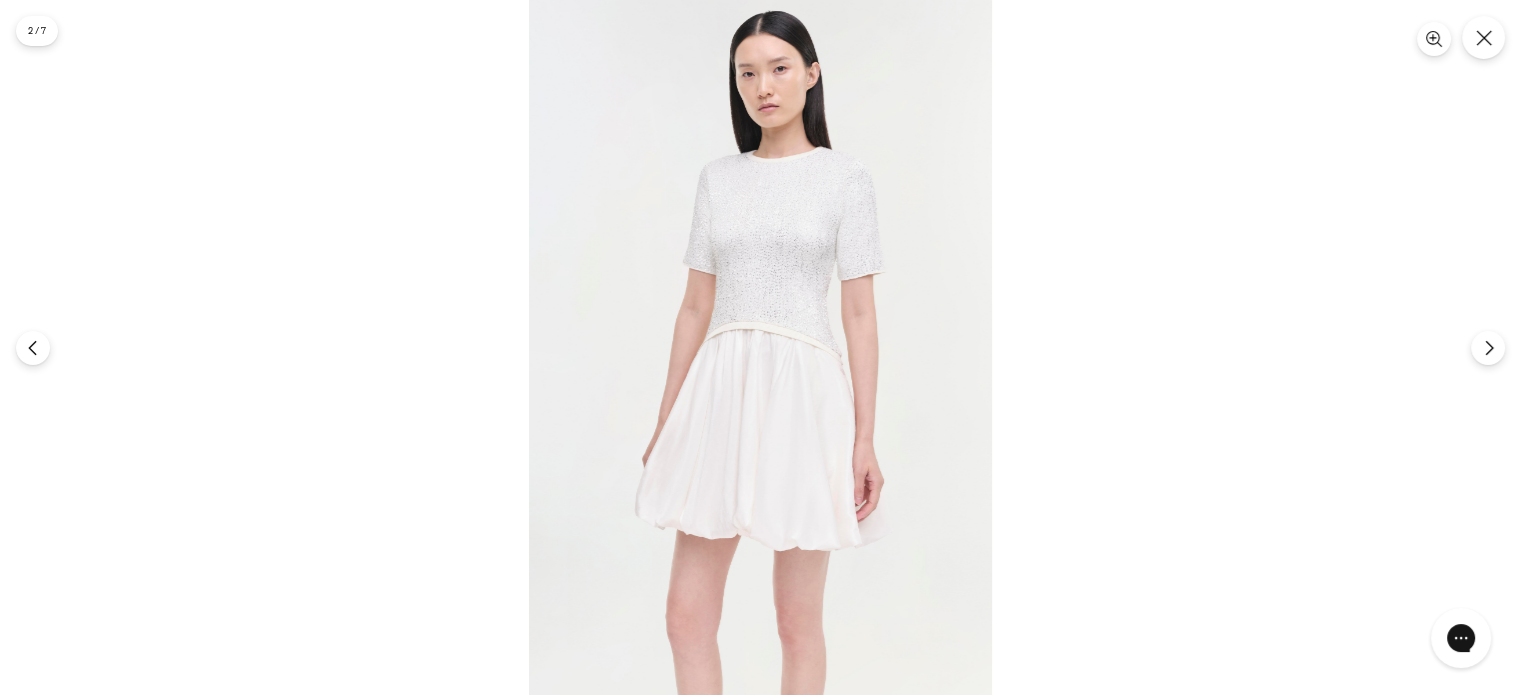 click at bounding box center (760, 347) 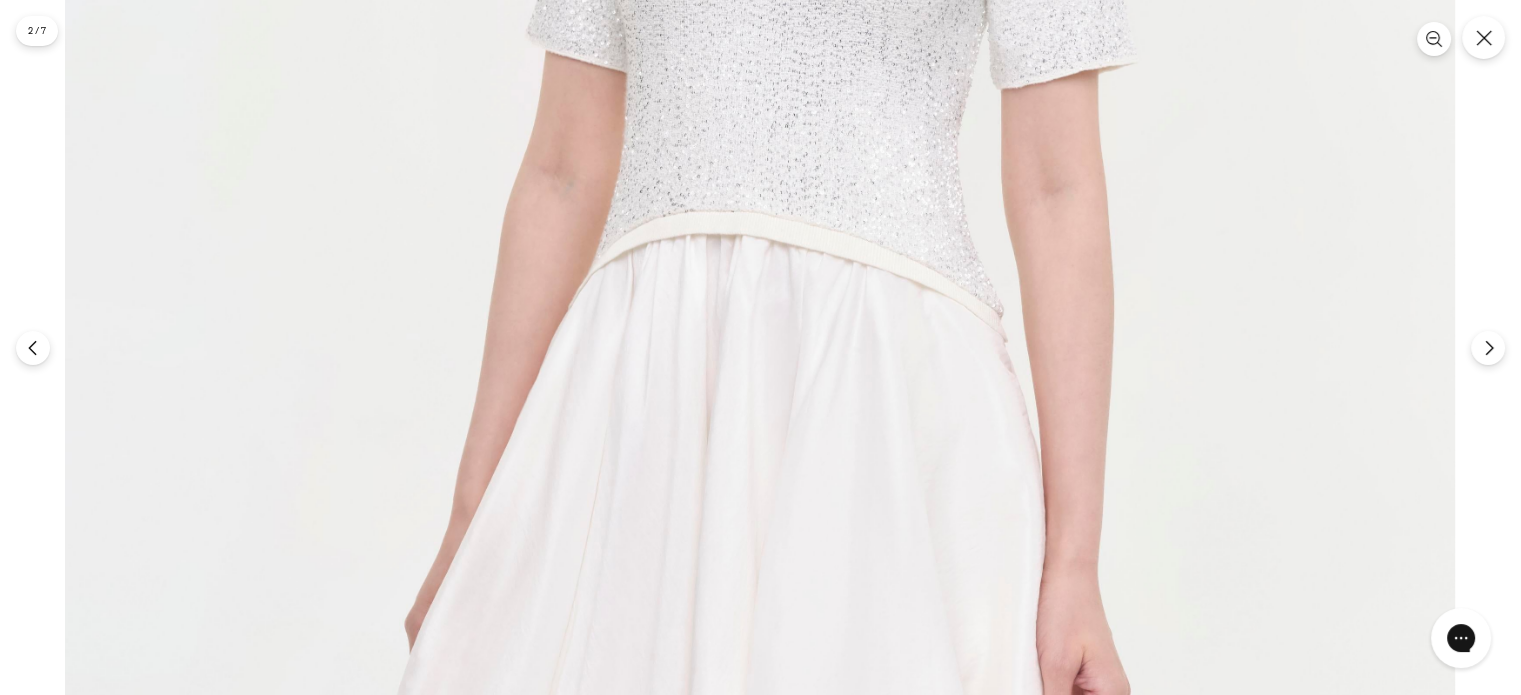 click at bounding box center (760, 289) 